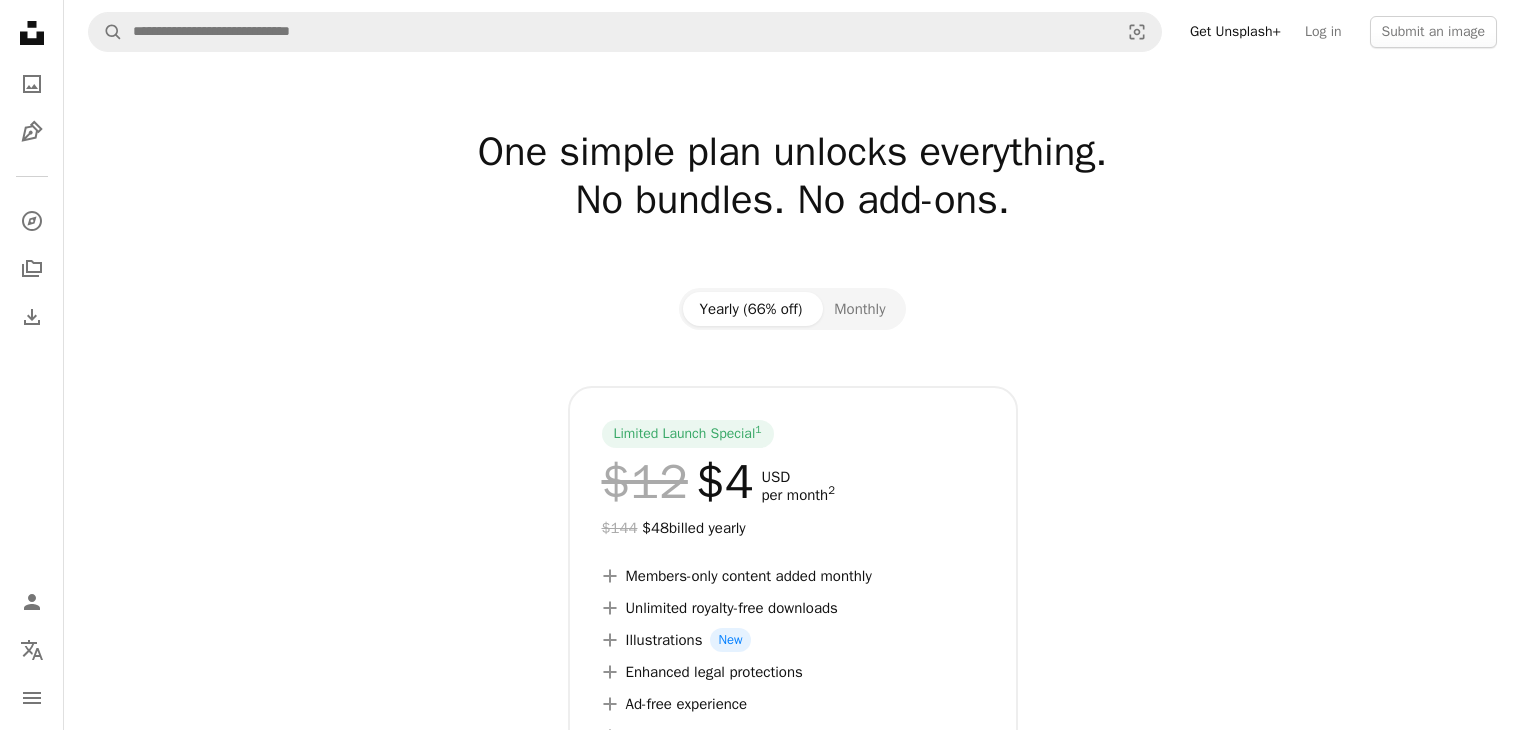 scroll, scrollTop: 0, scrollLeft: 0, axis: both 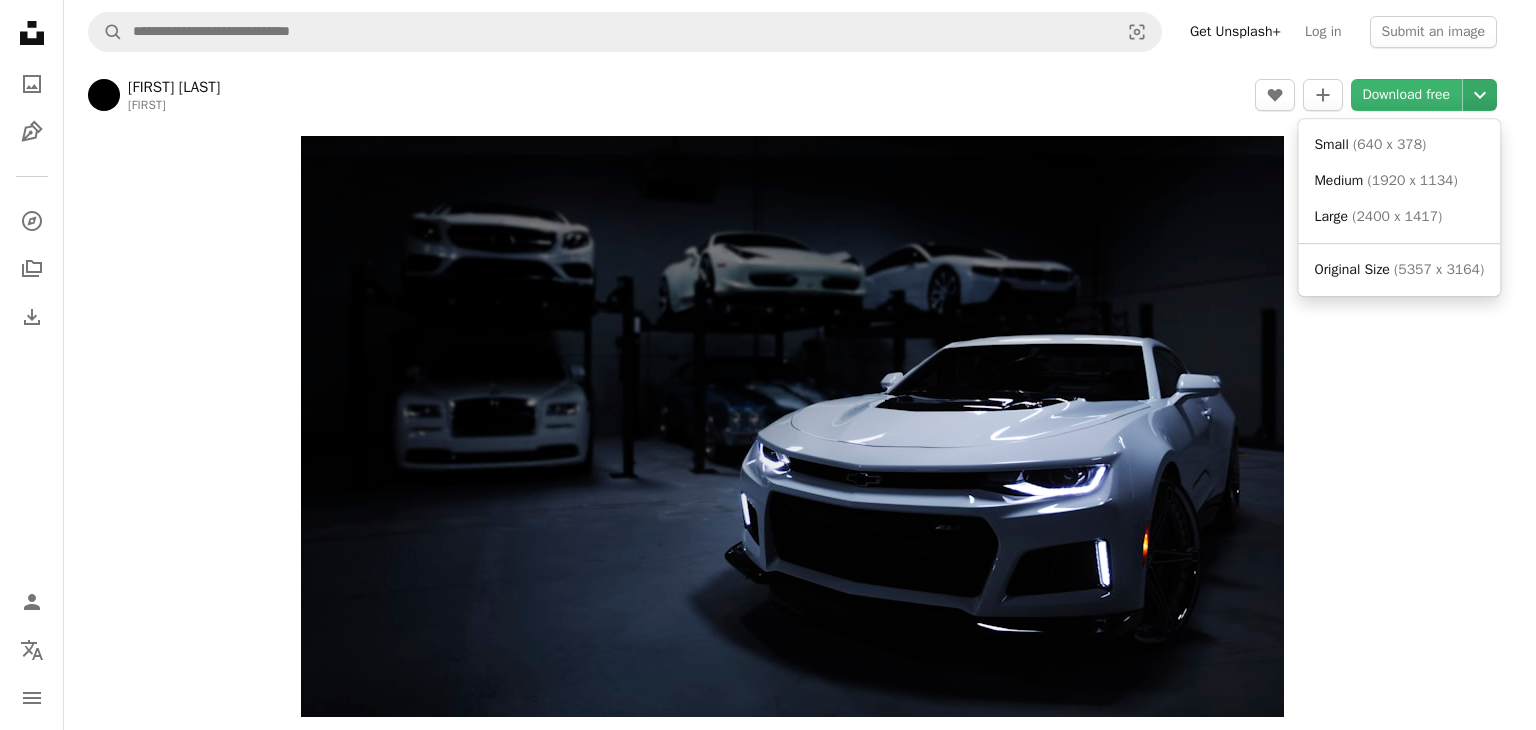click on "Chevron down" 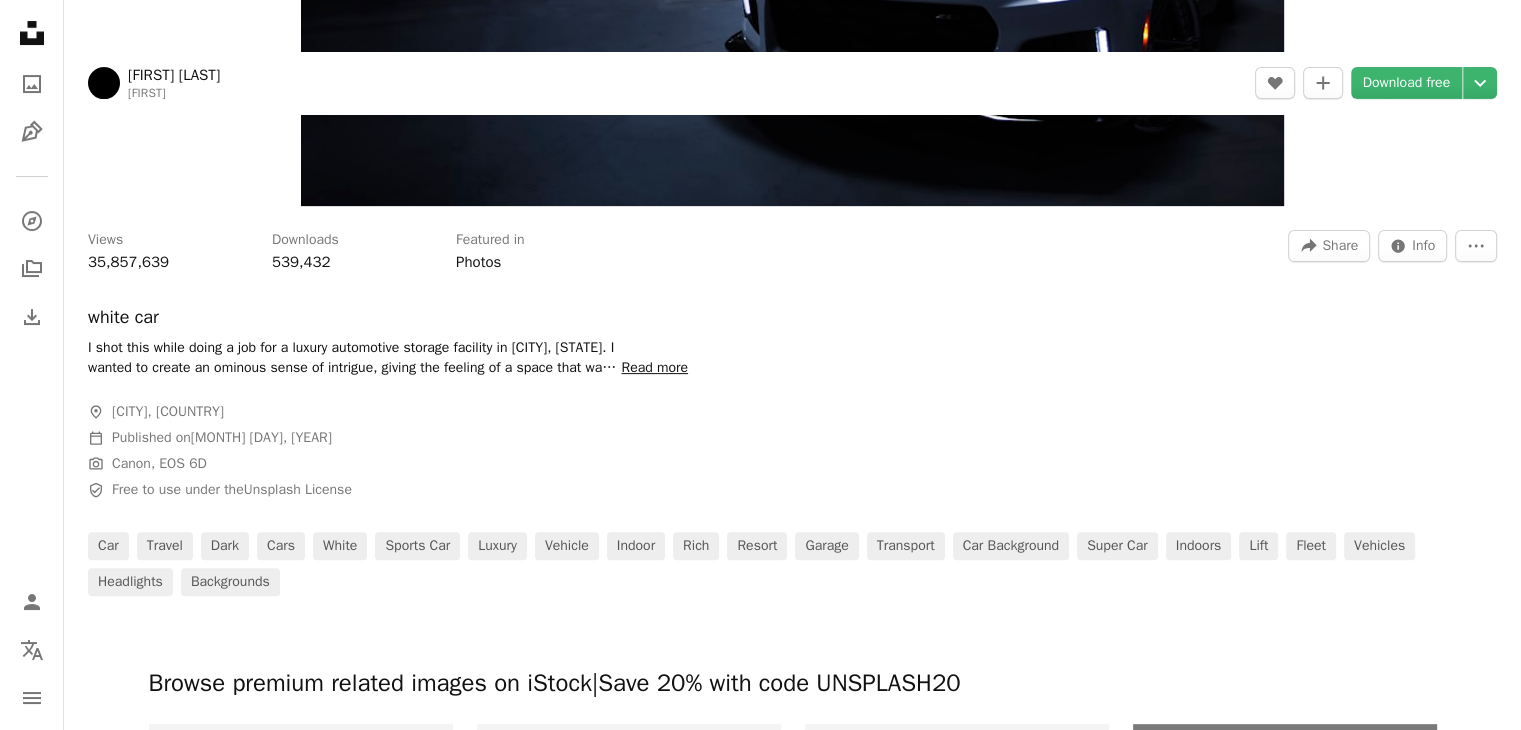 scroll, scrollTop: 0, scrollLeft: 0, axis: both 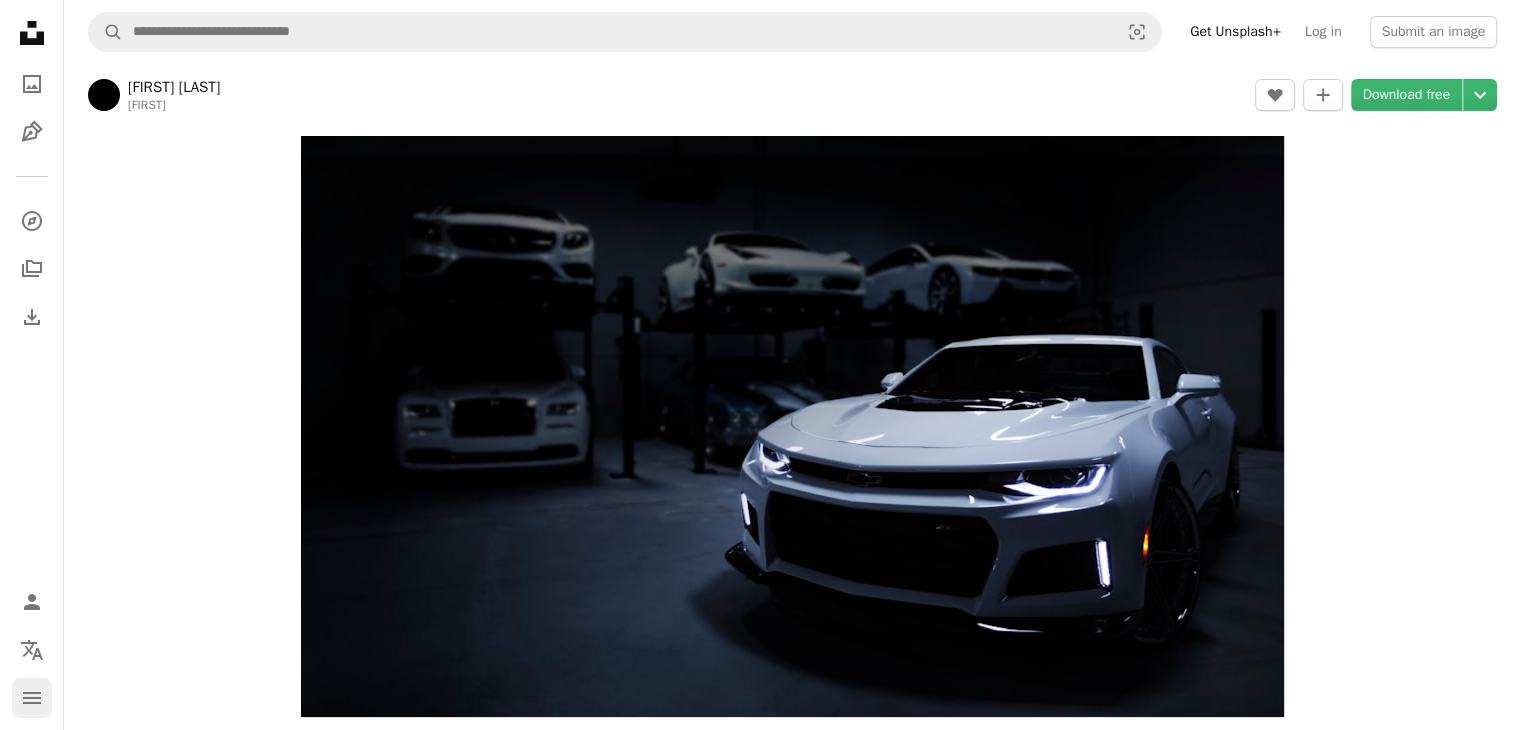 click on "navigation menu" 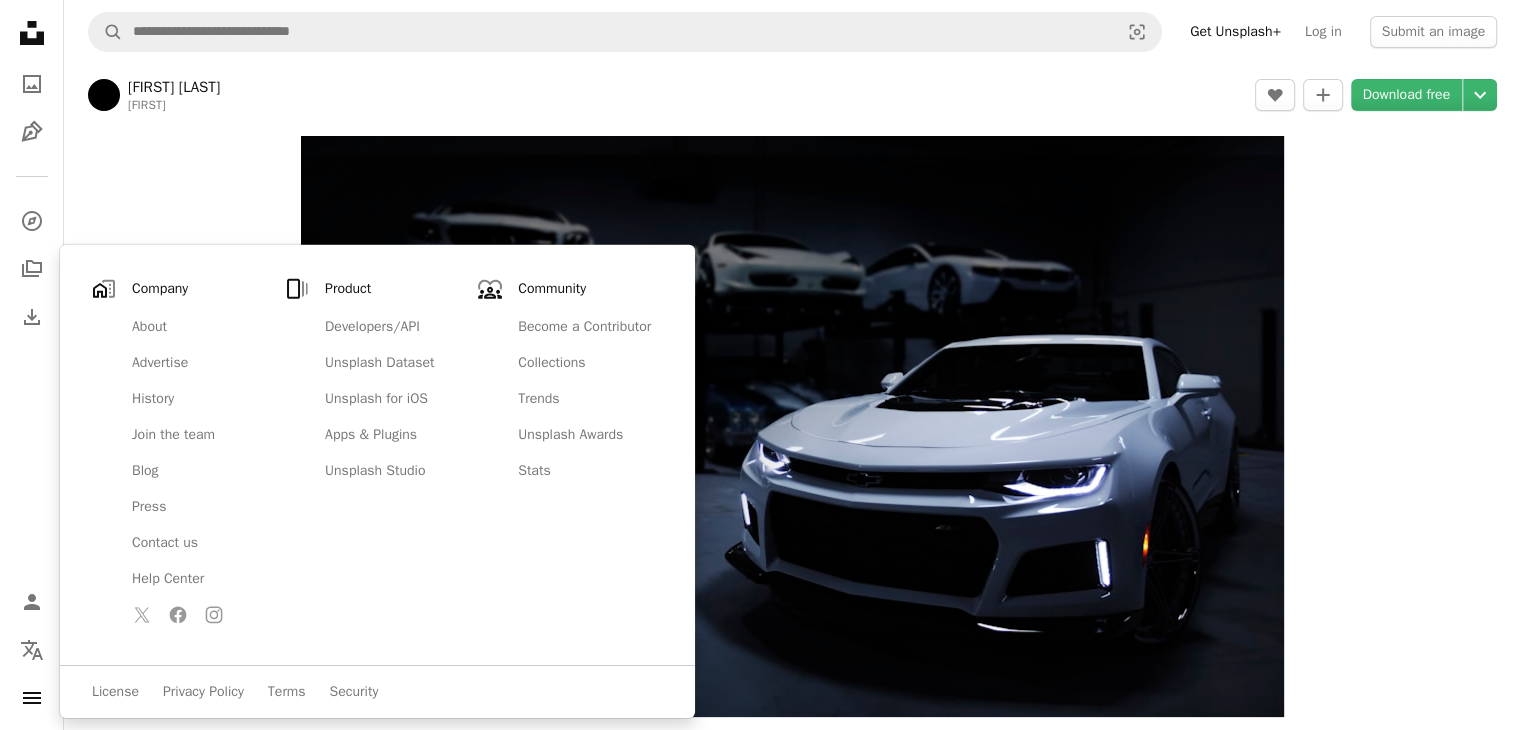 click on "Company" at bounding box center (204, 289) 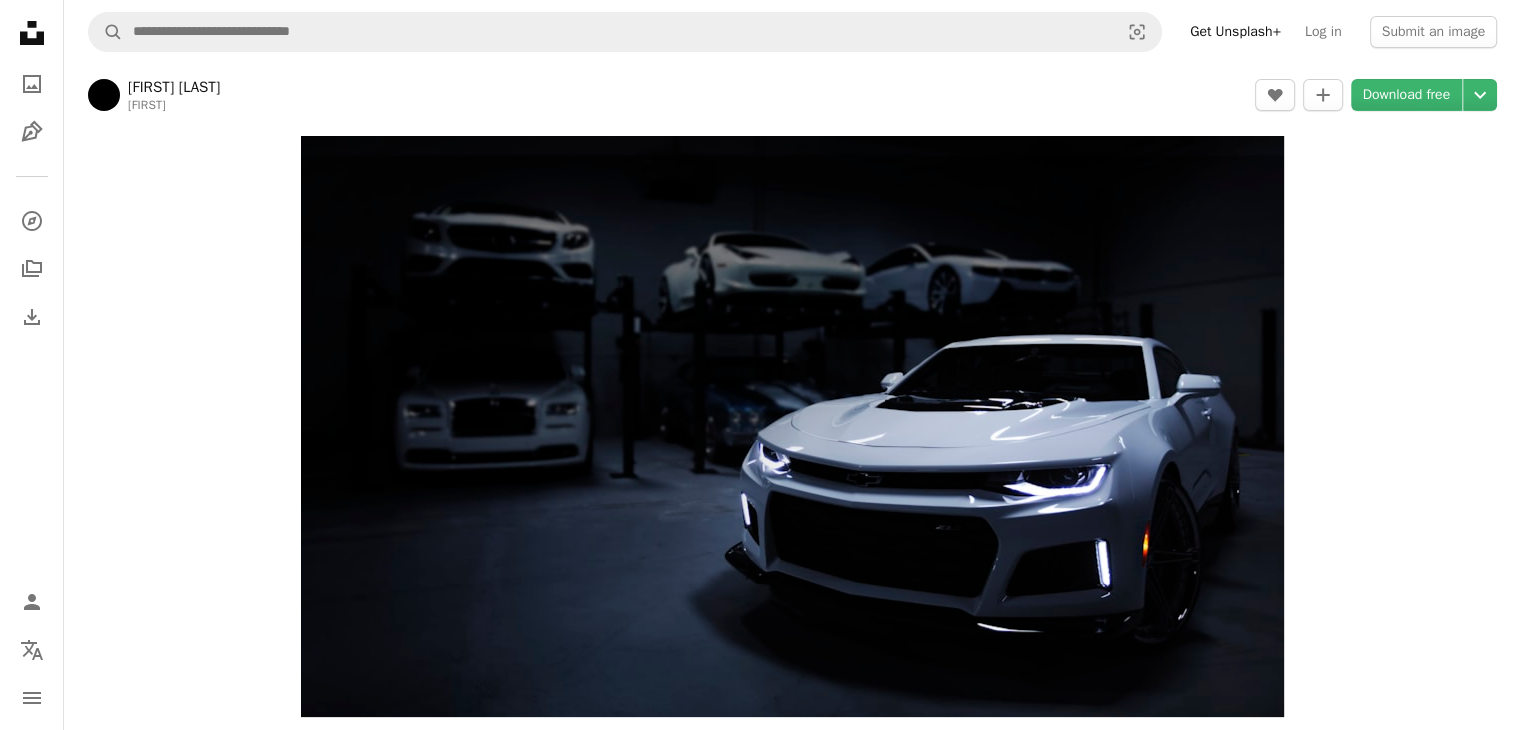 click on "[FIRST] [LAST] [FIRST] [LAST] A heart A plus sign Download free Chevron down" at bounding box center [792, 95] 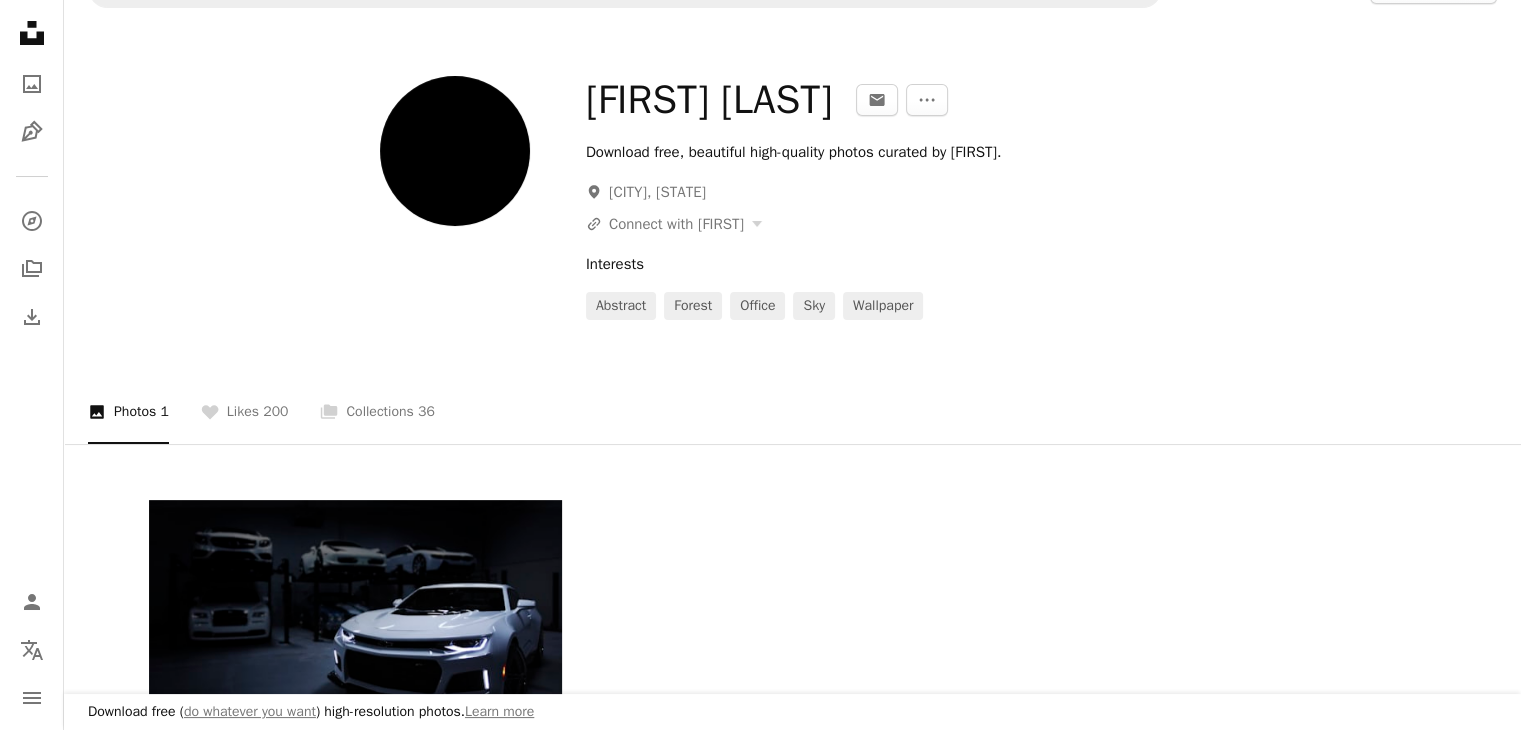 scroll, scrollTop: 0, scrollLeft: 0, axis: both 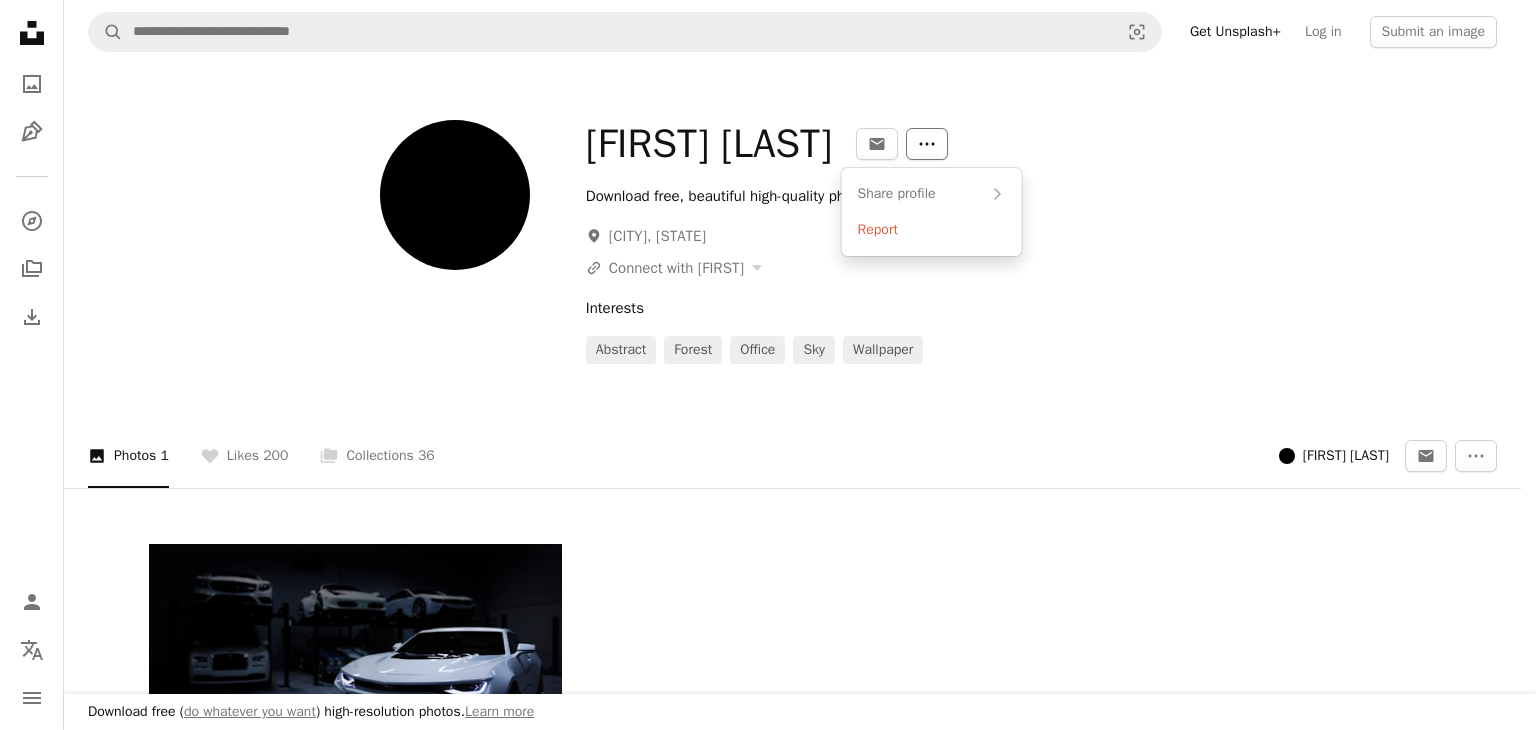 click on "More Actions" 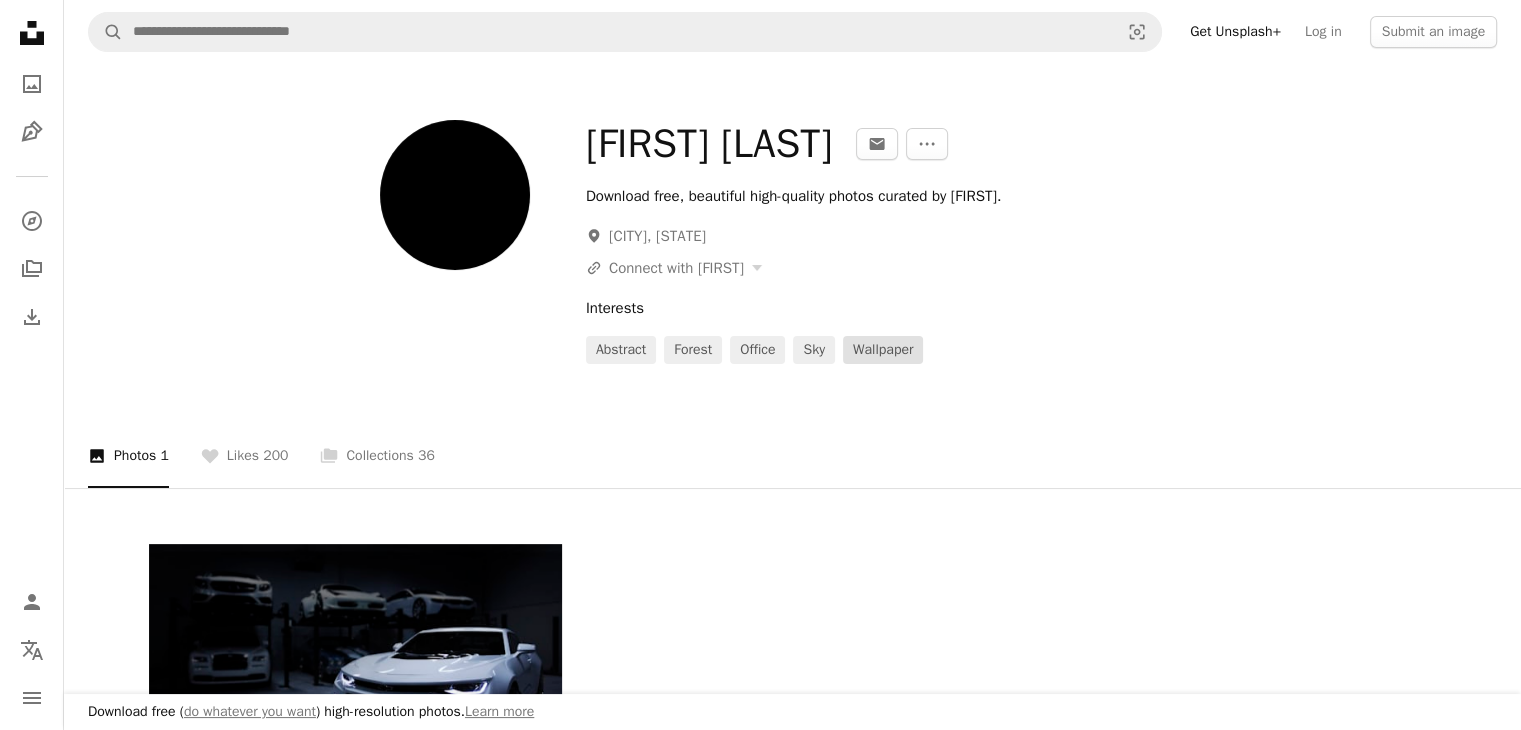 click on "wallpaper" at bounding box center [883, 350] 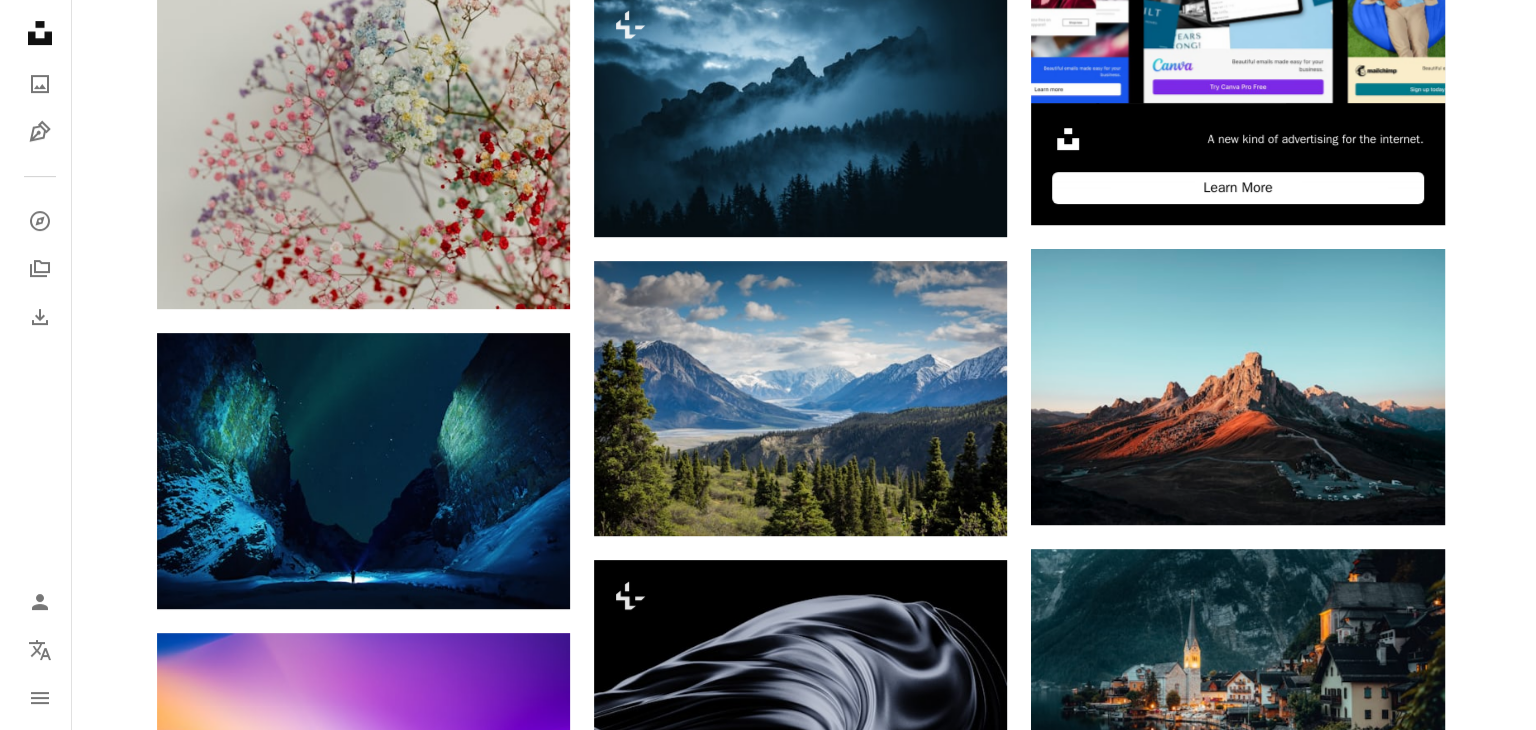 scroll, scrollTop: 819, scrollLeft: 0, axis: vertical 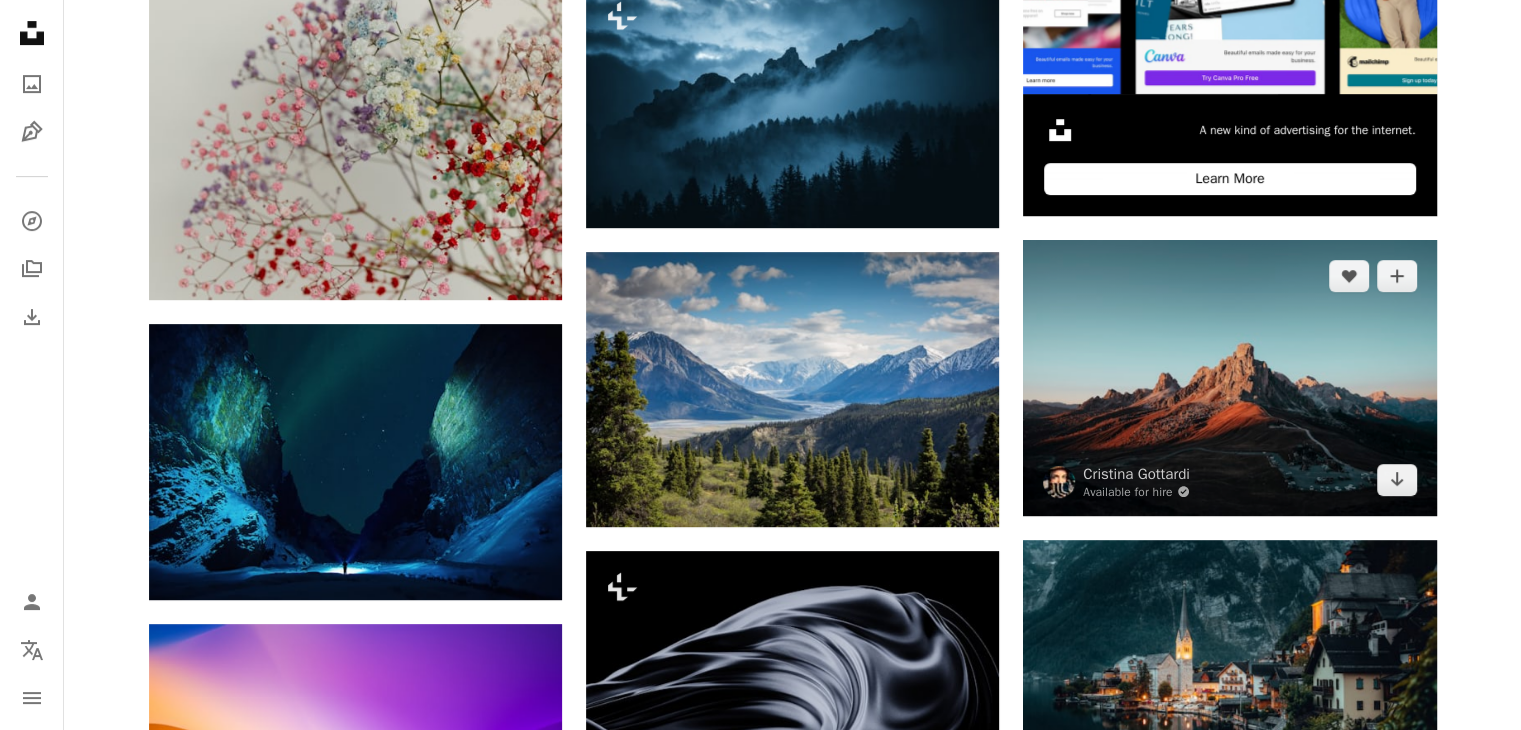 click at bounding box center (1229, 377) 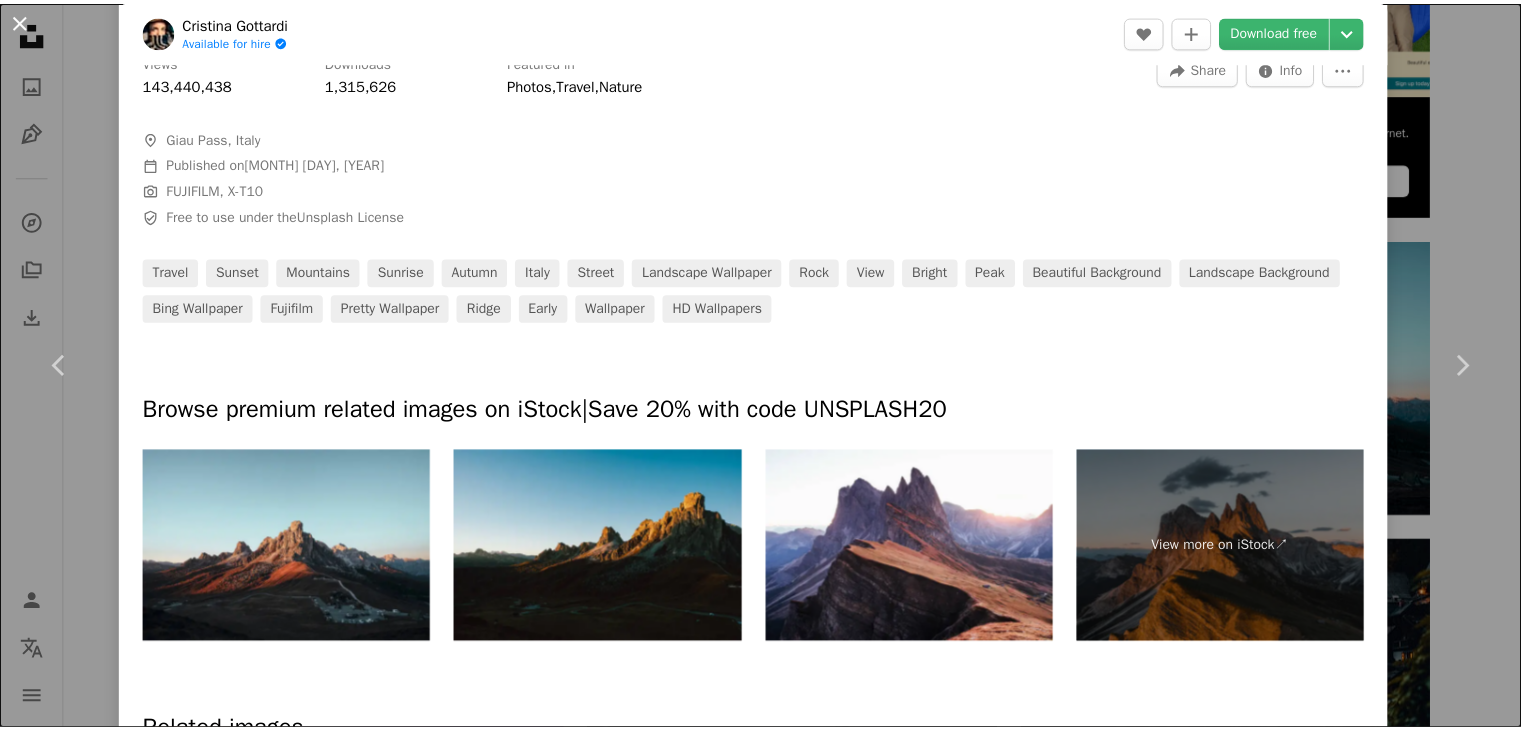 scroll, scrollTop: 648, scrollLeft: 0, axis: vertical 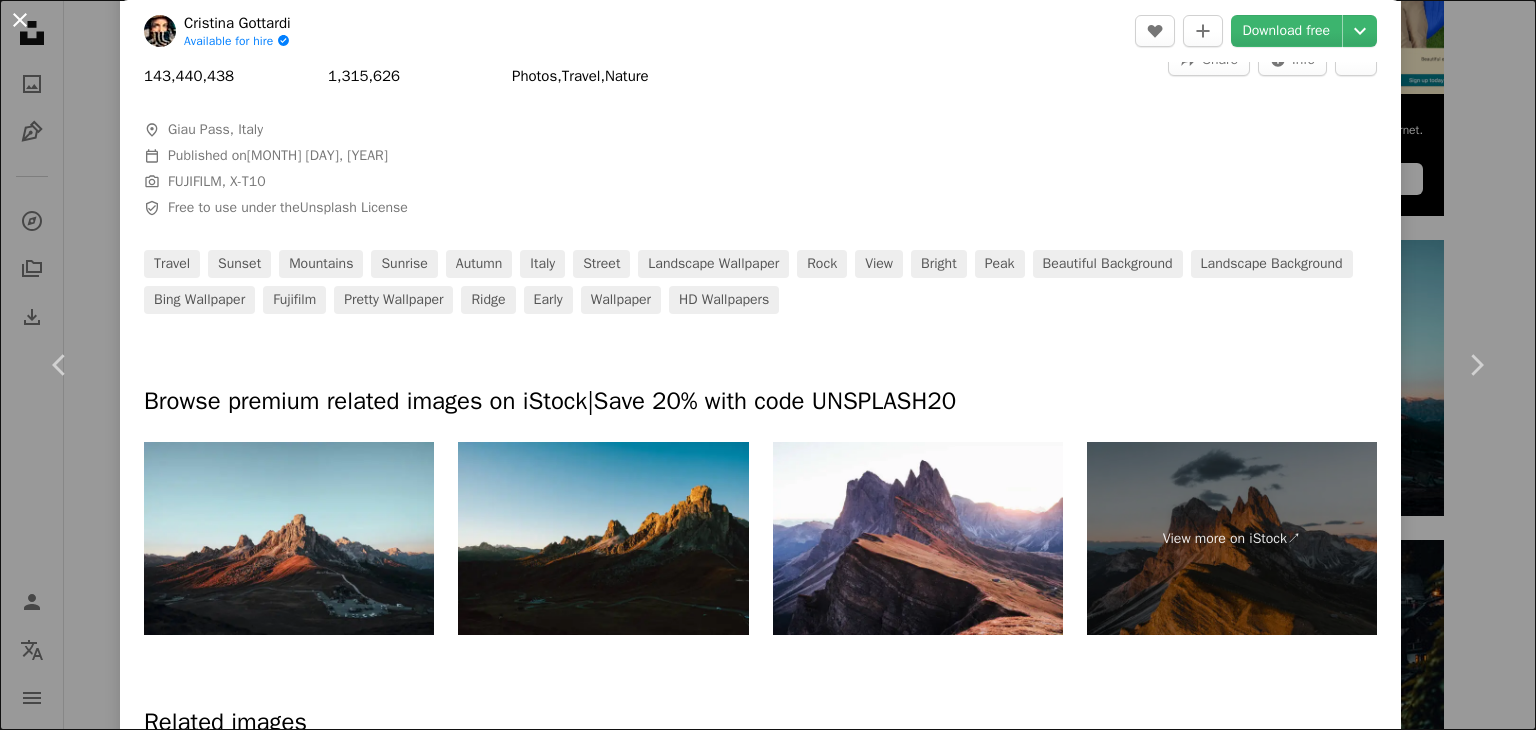 click on "An X shape" at bounding box center (20, 20) 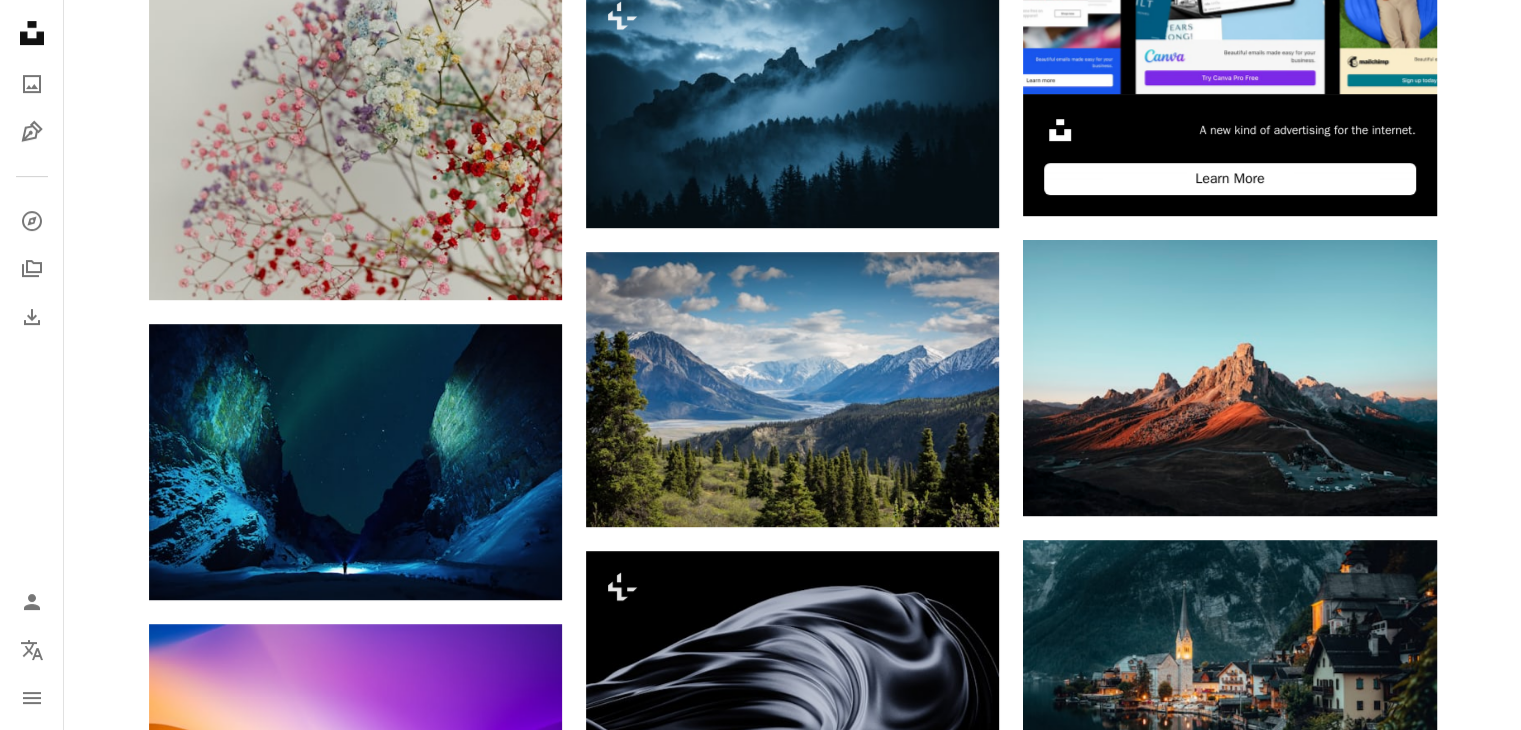 scroll, scrollTop: 0, scrollLeft: 0, axis: both 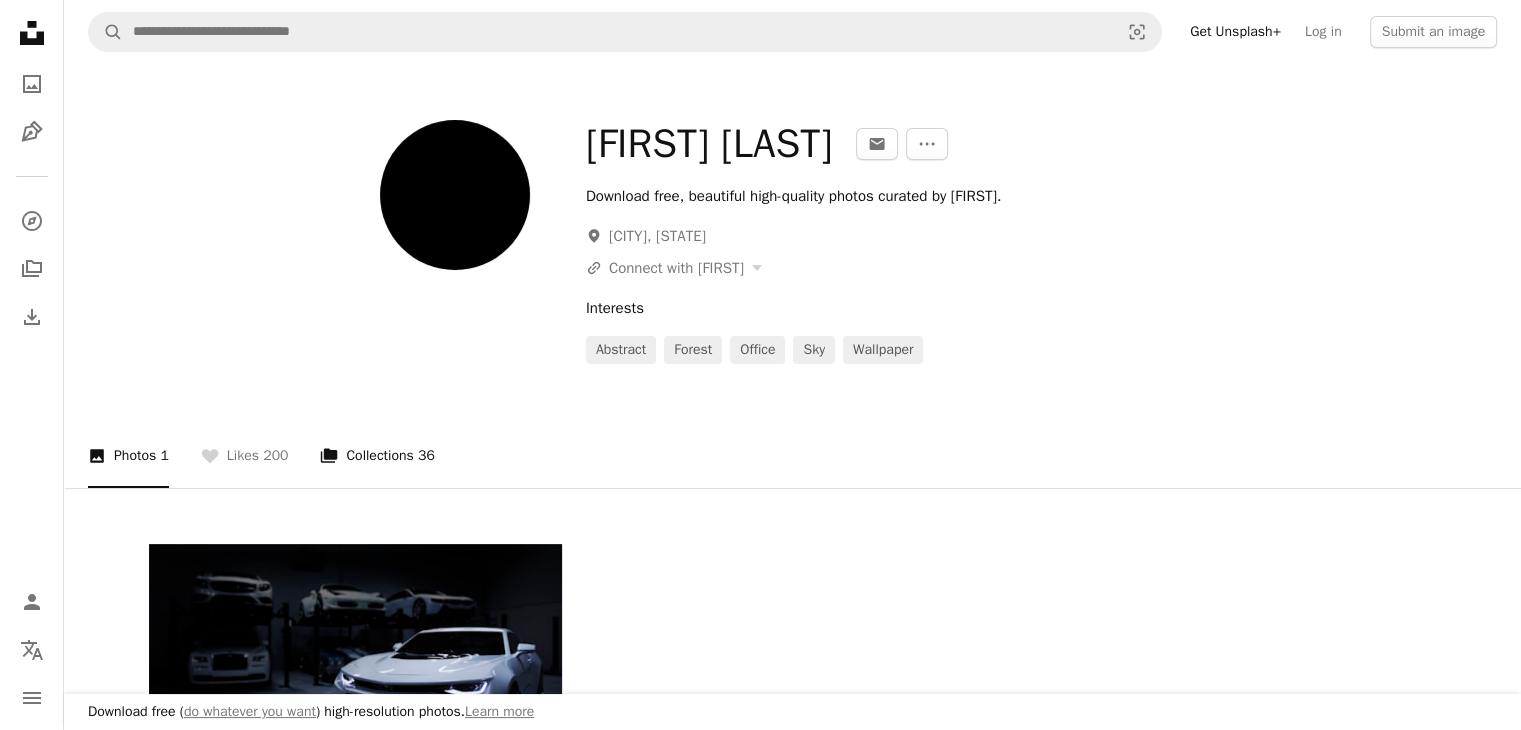click on "A stack of folders Collections   36" at bounding box center (377, 456) 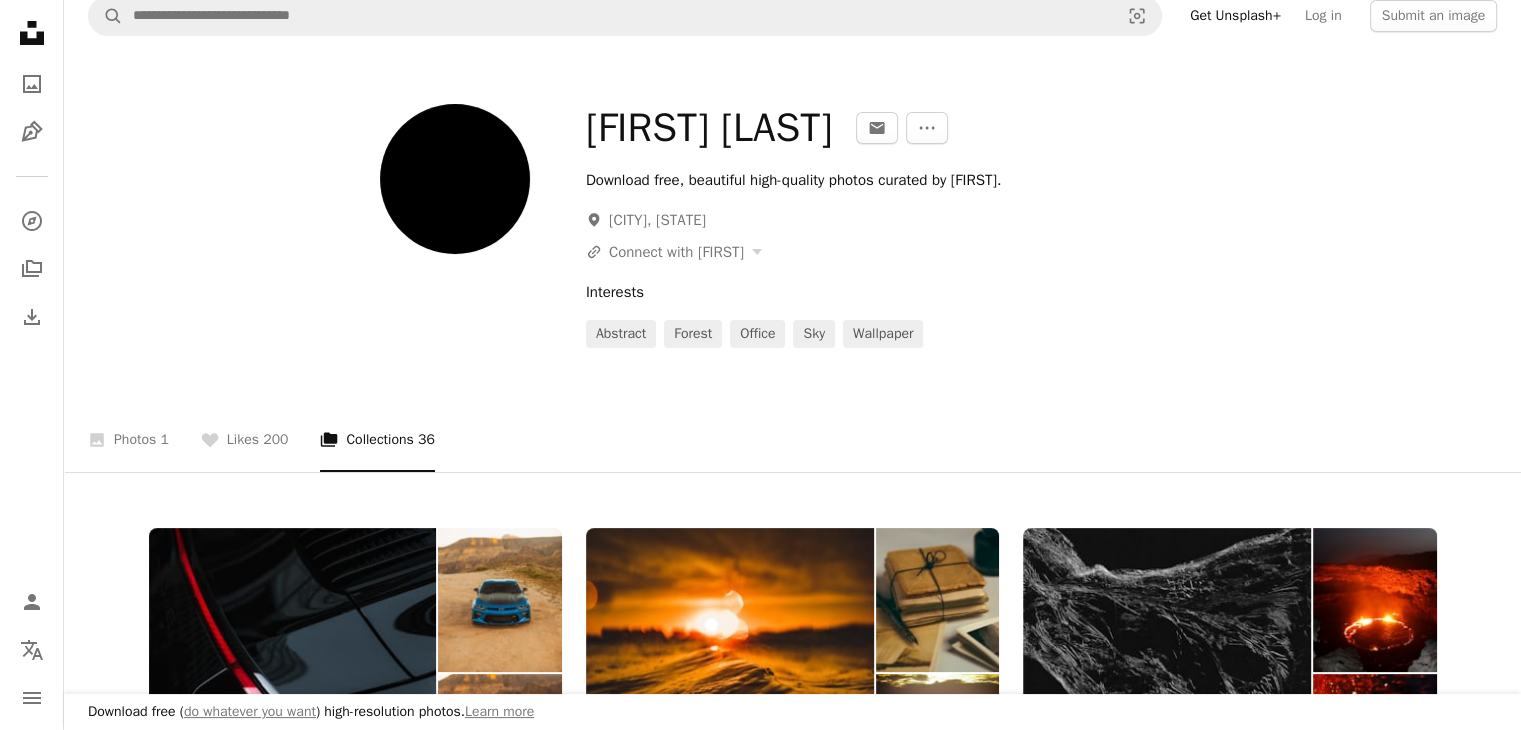 scroll, scrollTop: 32, scrollLeft: 0, axis: vertical 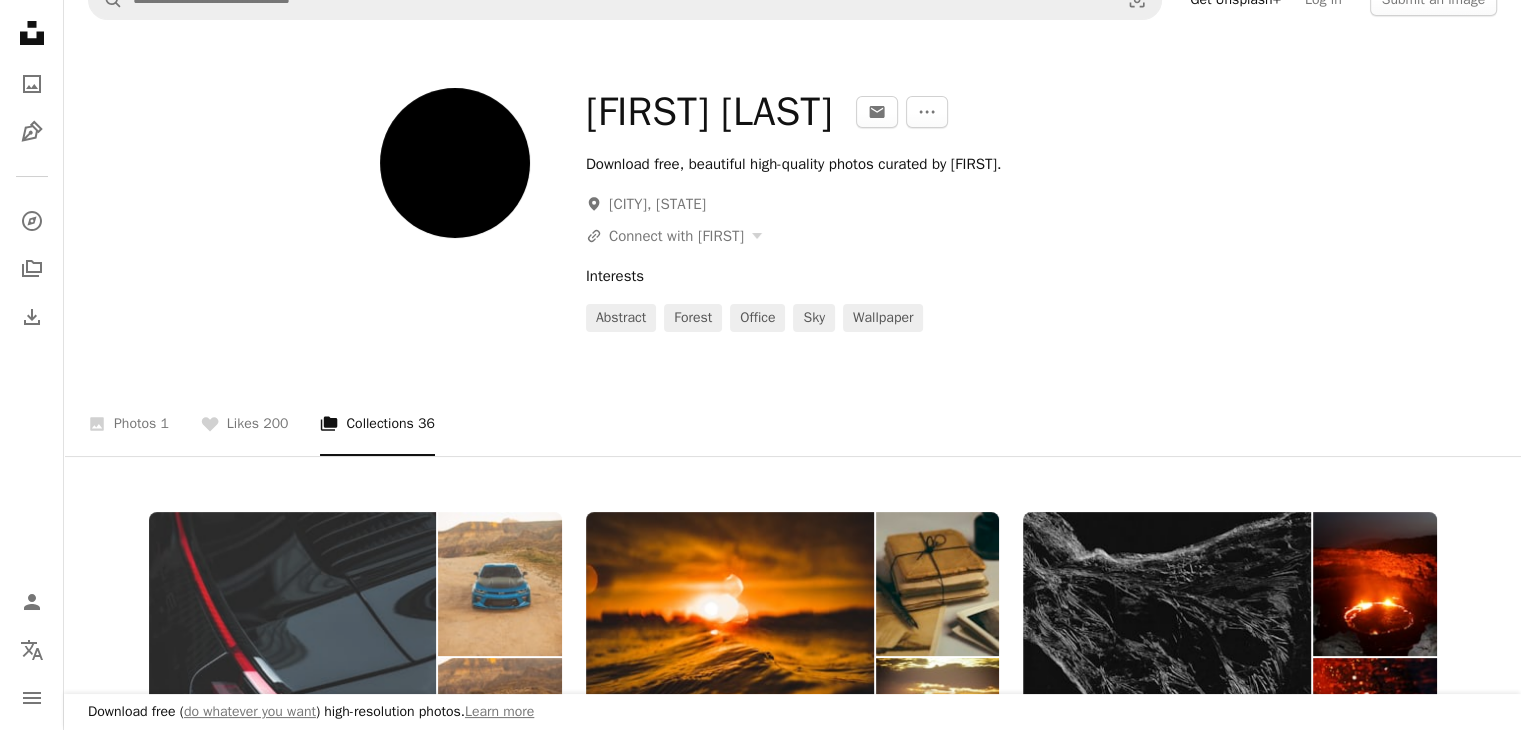 click at bounding box center (293, 656) 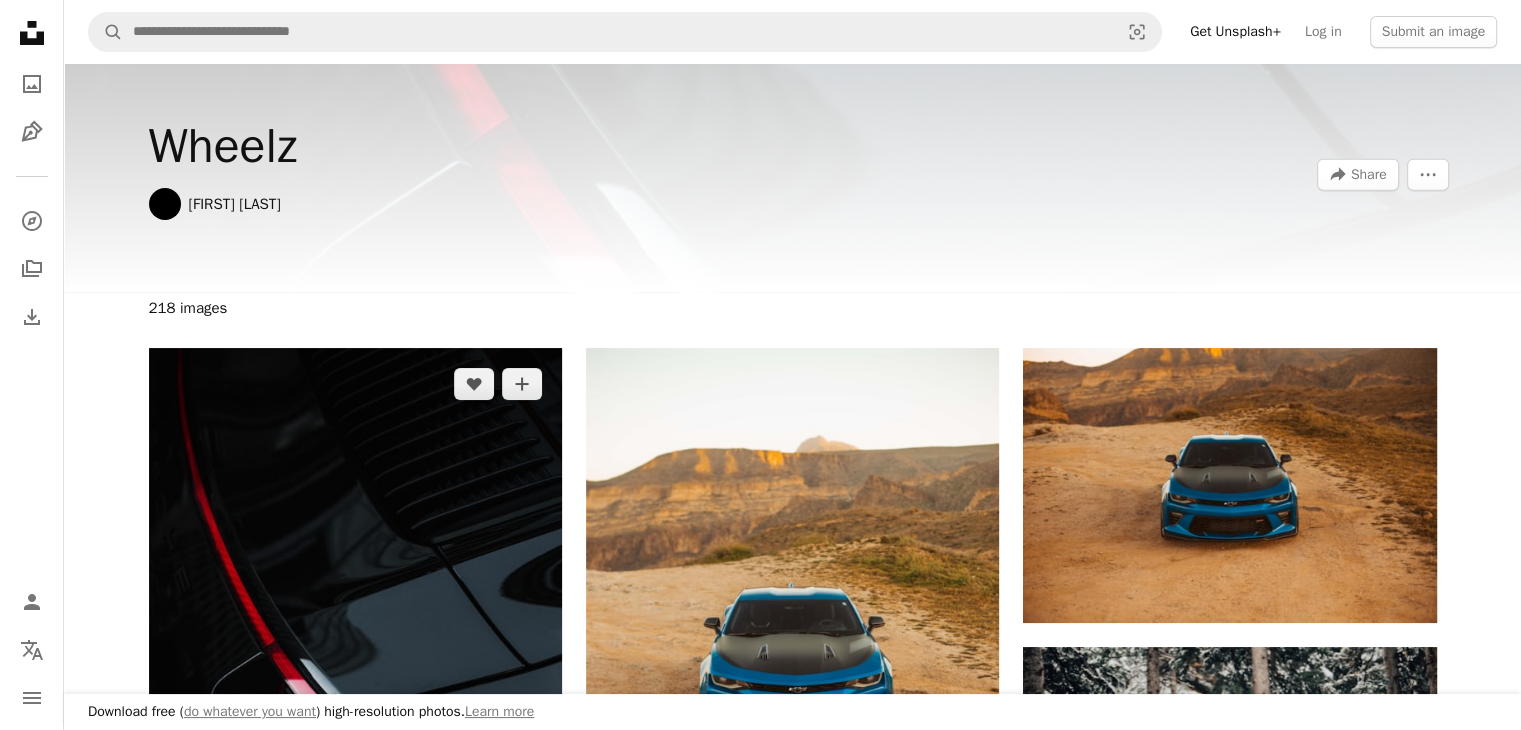 click at bounding box center (355, 657) 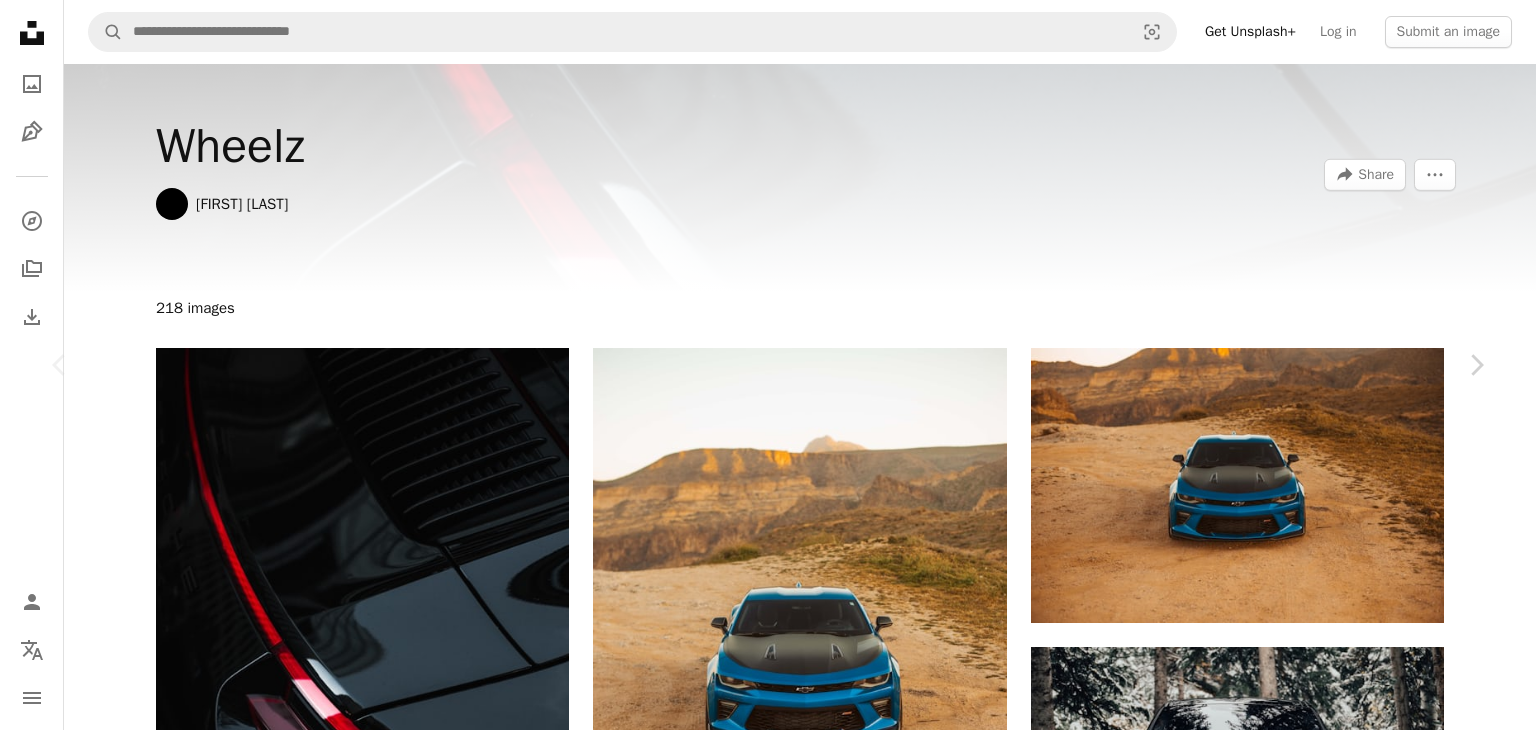 click on "Download free" at bounding box center [1287, 4513] 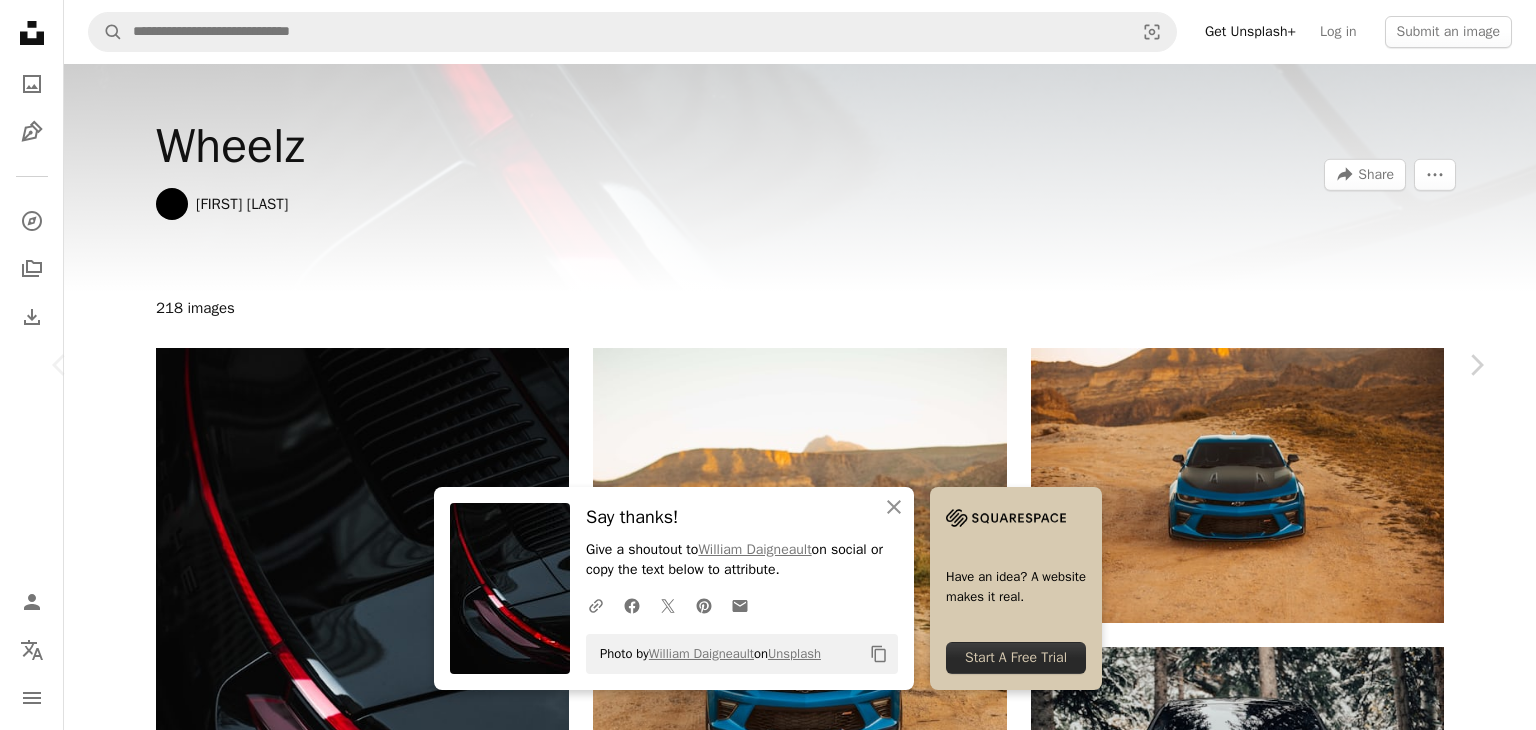 click on "An X shape Chevron left Chevron right An X shape Close Say thanks! Give a shoutout to  [FIRST] [LAST]  on social or copy the text below to attribute. A URL sharing icon (chains) Facebook icon X (formerly Twitter) icon Pinterest icon An envelope Photo by  [FIRST] [LAST]  on  Unsplash
Copy content Have an idea? A website makes it real. Start A Free Trial [FIRST] [LAST] Available for hire A checkmark inside of a circle A heart A plus sign Download free Chevron down Zoom in Views 35,323,510 Downloads 175,359 Featured in Photos ,  Wallpapers A forward-right arrow Share Info icon Info More Actions Calendar outlined Published on  [MONTH] [DAY], [YEAR] Camera Canon, EOS 6D Safety Free to use under the  Unsplash License car abstract travel light sports car luxury vehicle wallpapers backgrounds super car hd wallpapers shine cool backgrounds curve hd backgrounds computer backgrounds tumblr backgrounds wallpaper black grey Public domain images Browse premium related images on iStock  |   ↗ A heart Cj" at bounding box center [768, 4831] 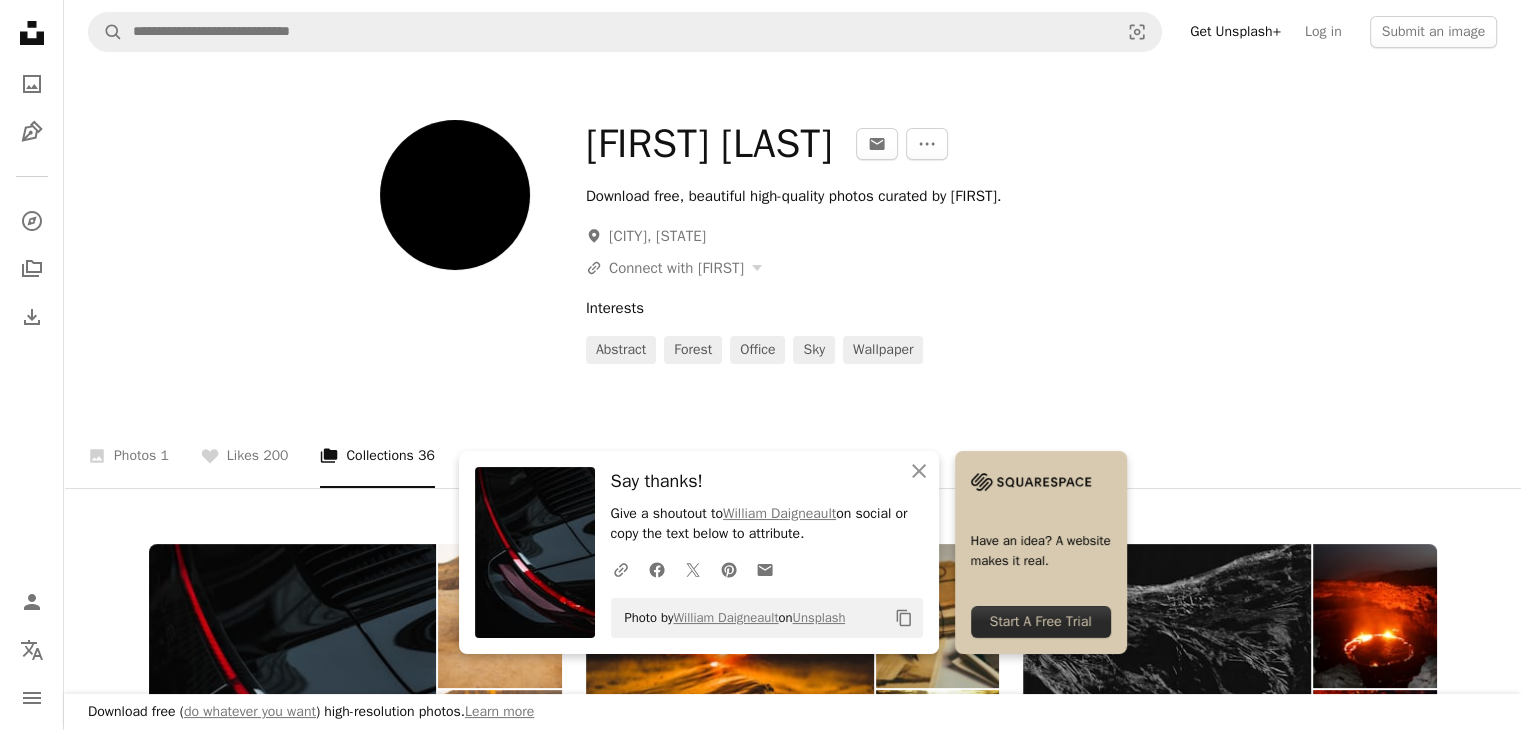 scroll, scrollTop: 32, scrollLeft: 0, axis: vertical 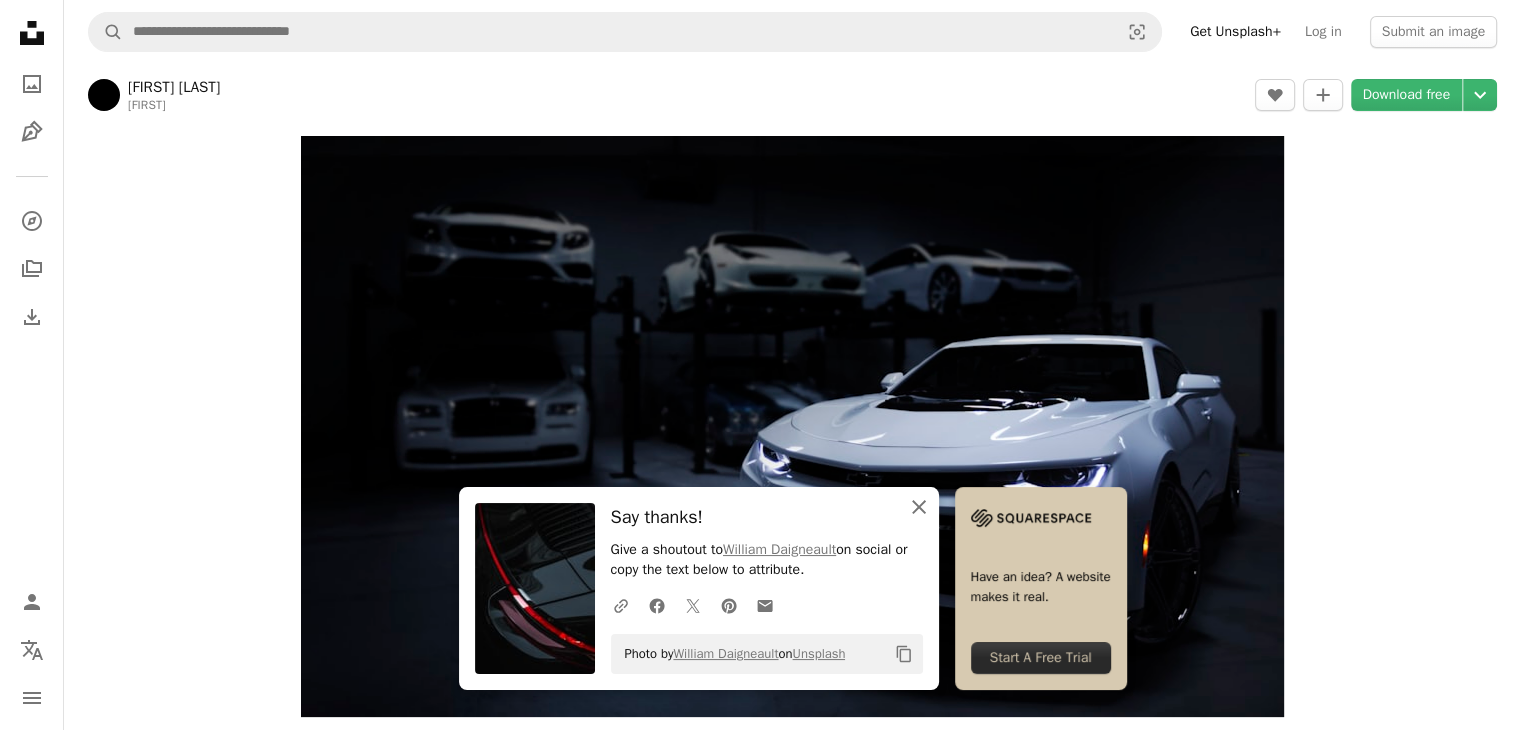 click 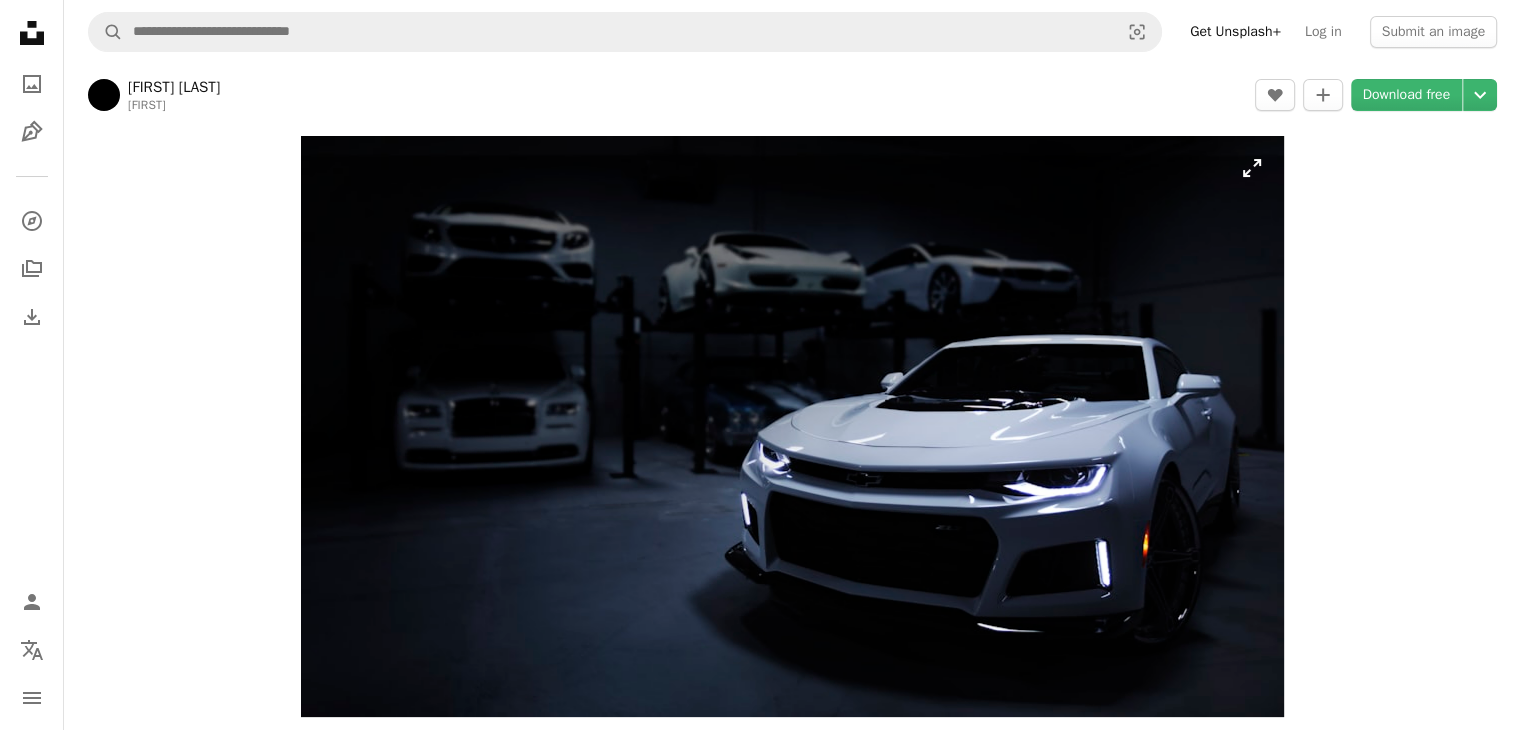 click at bounding box center [792, 426] 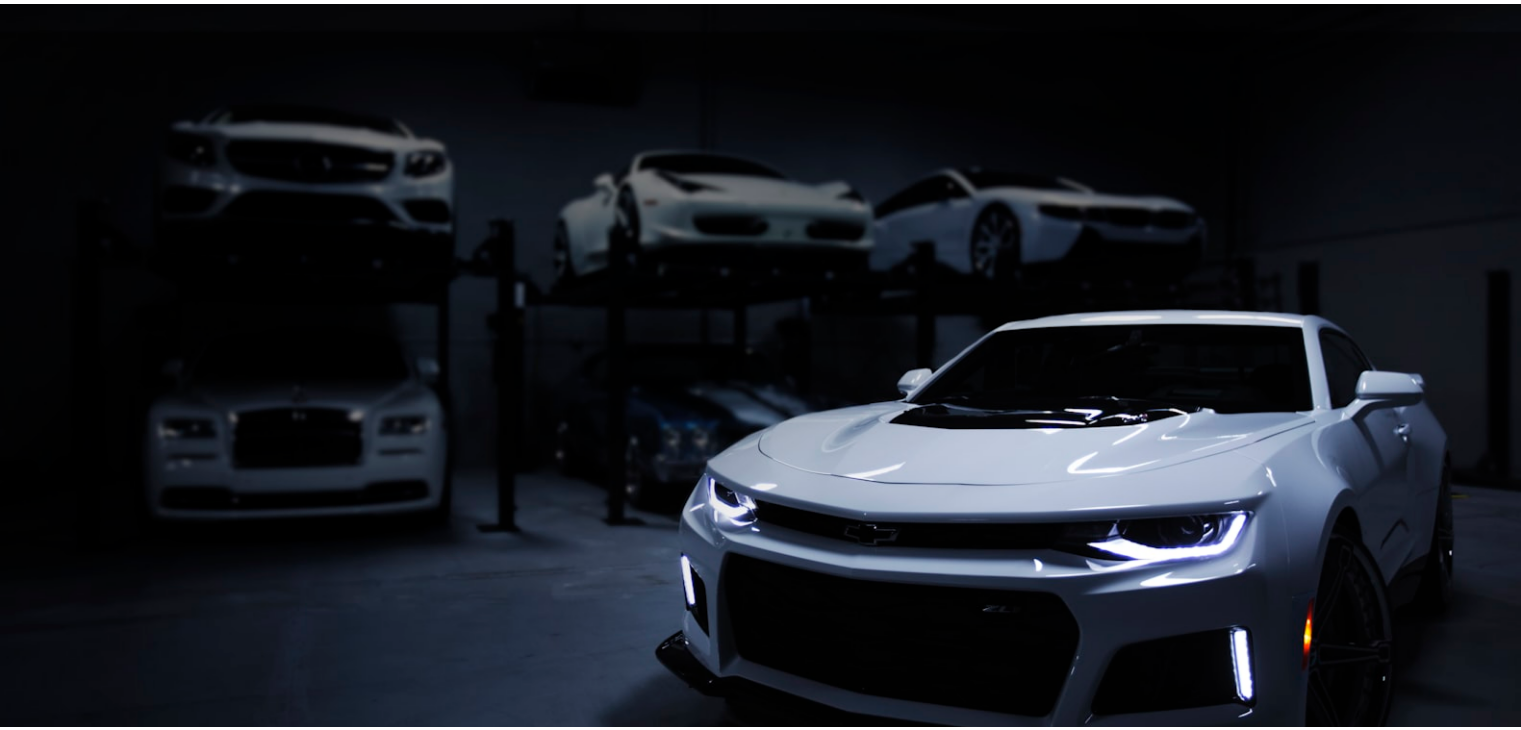 scroll, scrollTop: 80, scrollLeft: 0, axis: vertical 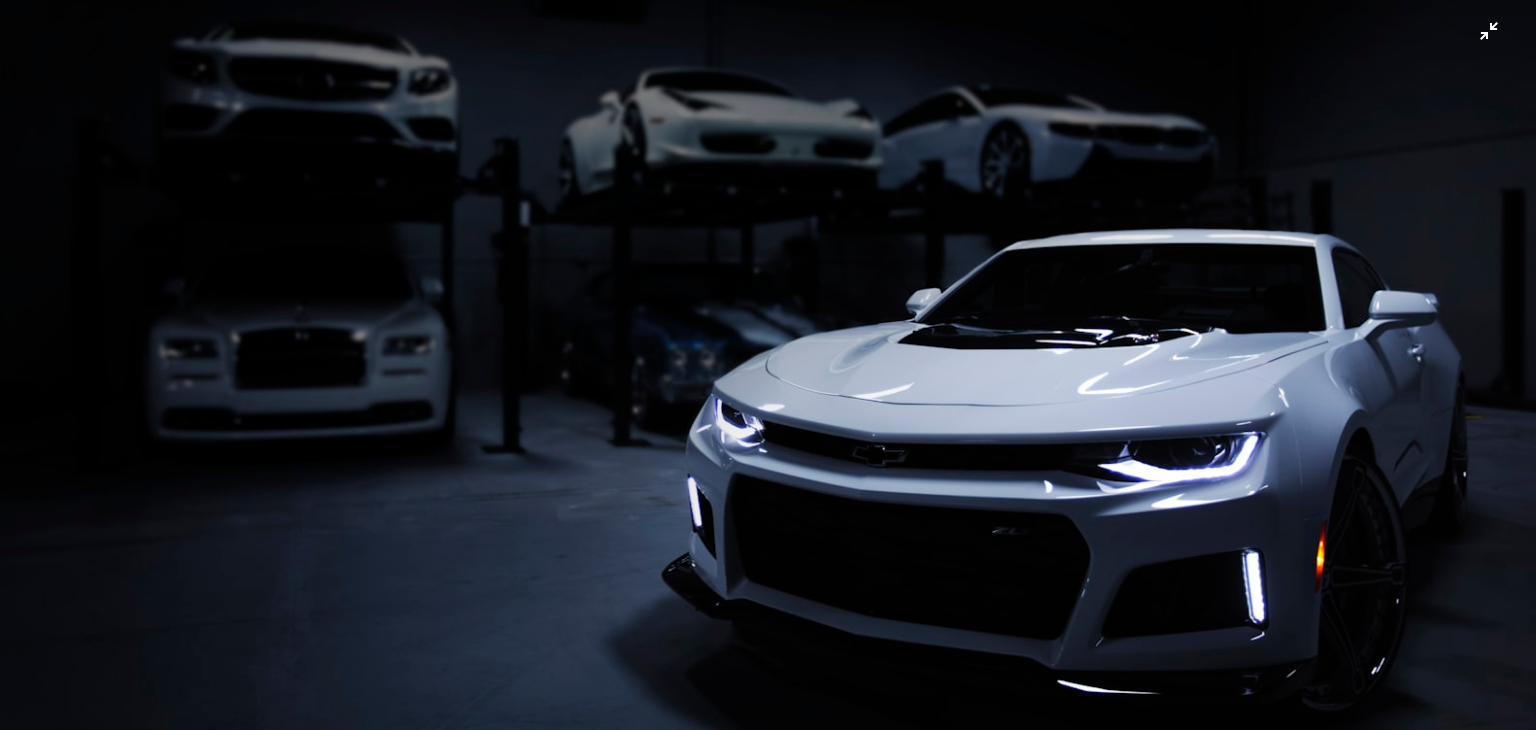 drag, startPoint x: 1009, startPoint y: 255, endPoint x: 608, endPoint y: 313, distance: 405.1728 